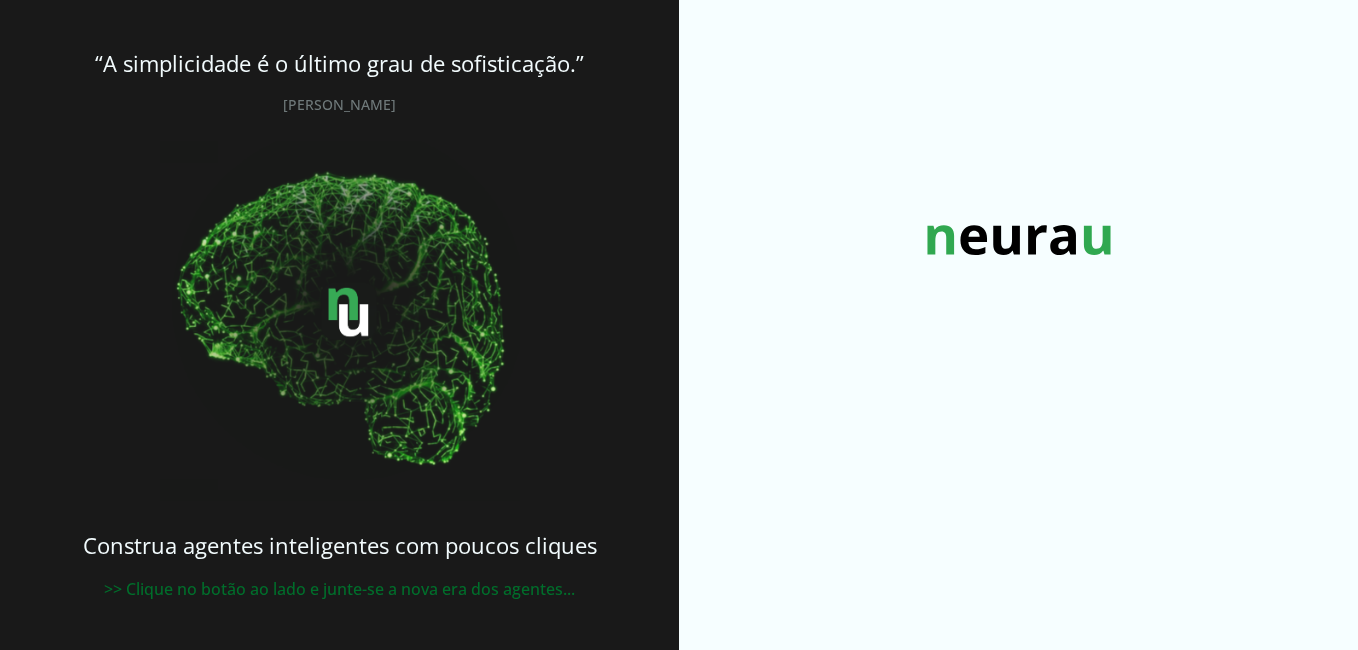 scroll, scrollTop: 0, scrollLeft: 0, axis: both 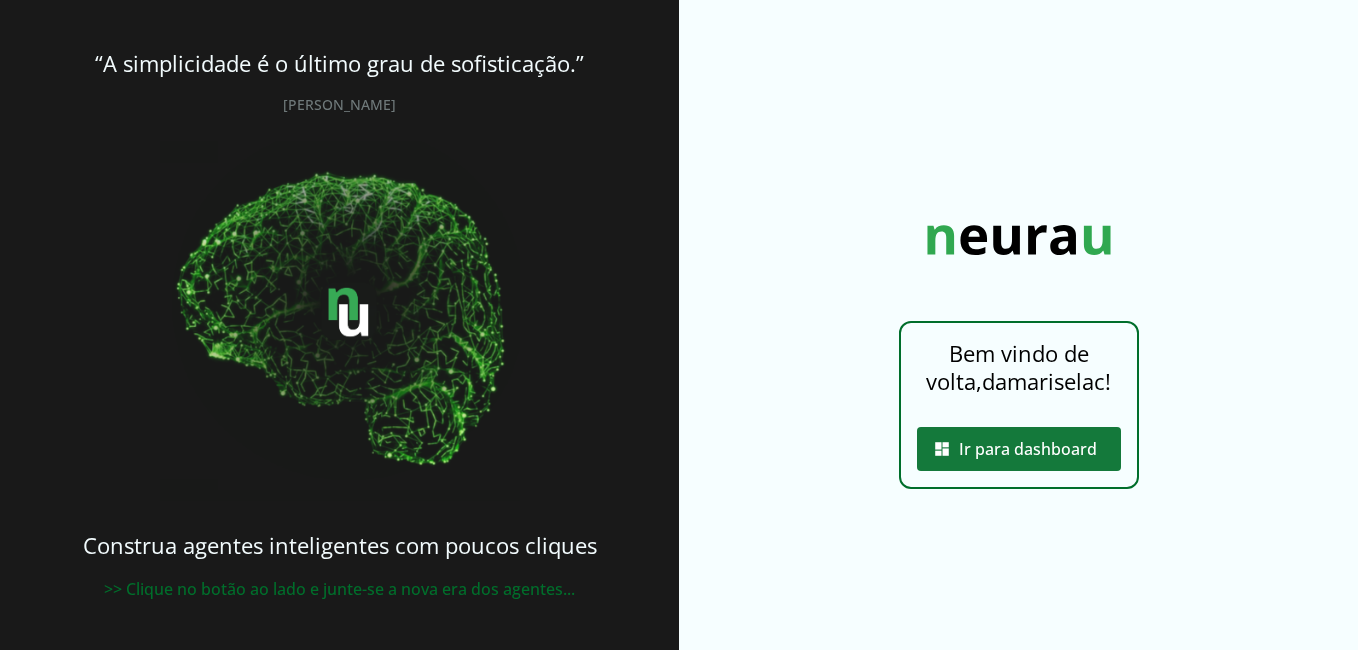 click at bounding box center (1019, 449) 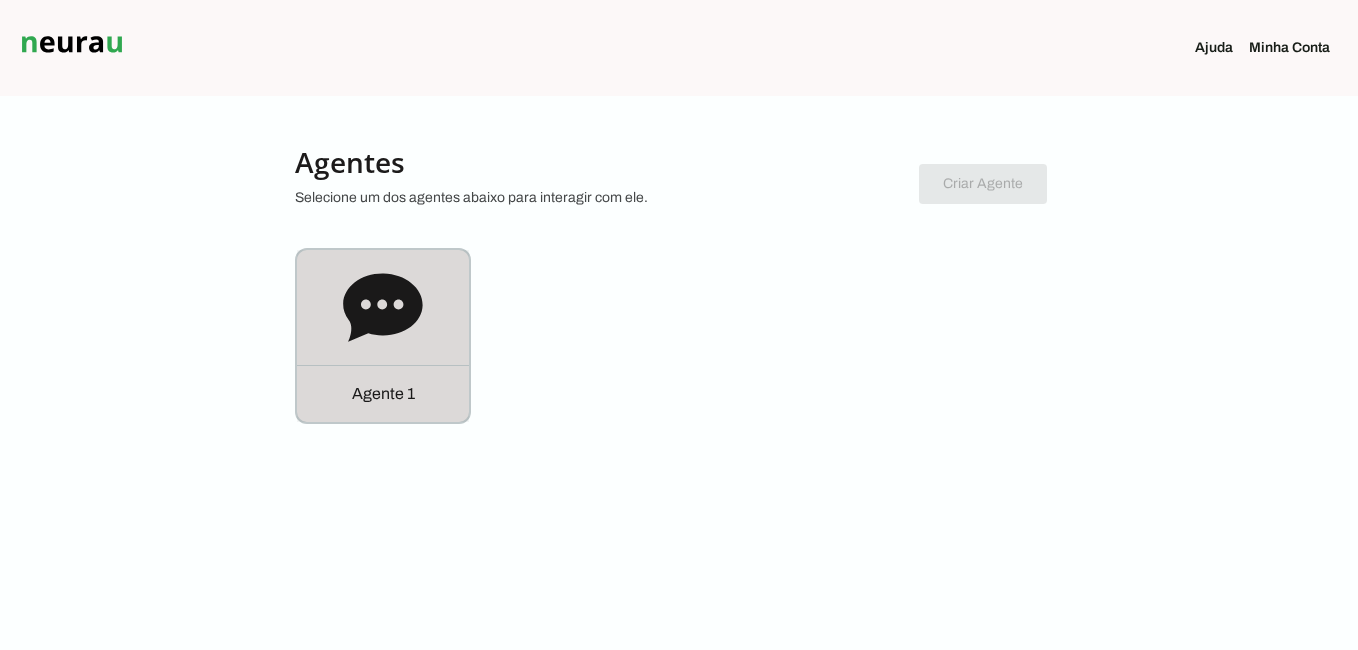 click 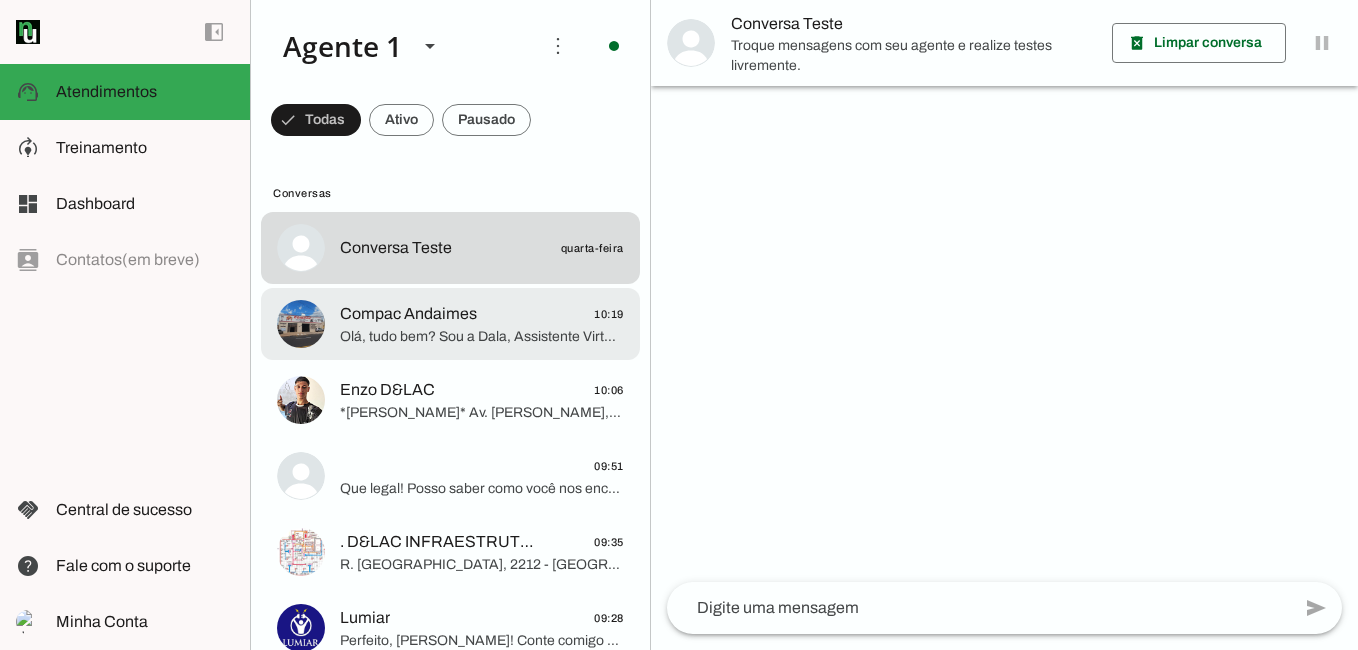 click on "Compac Andaimes" 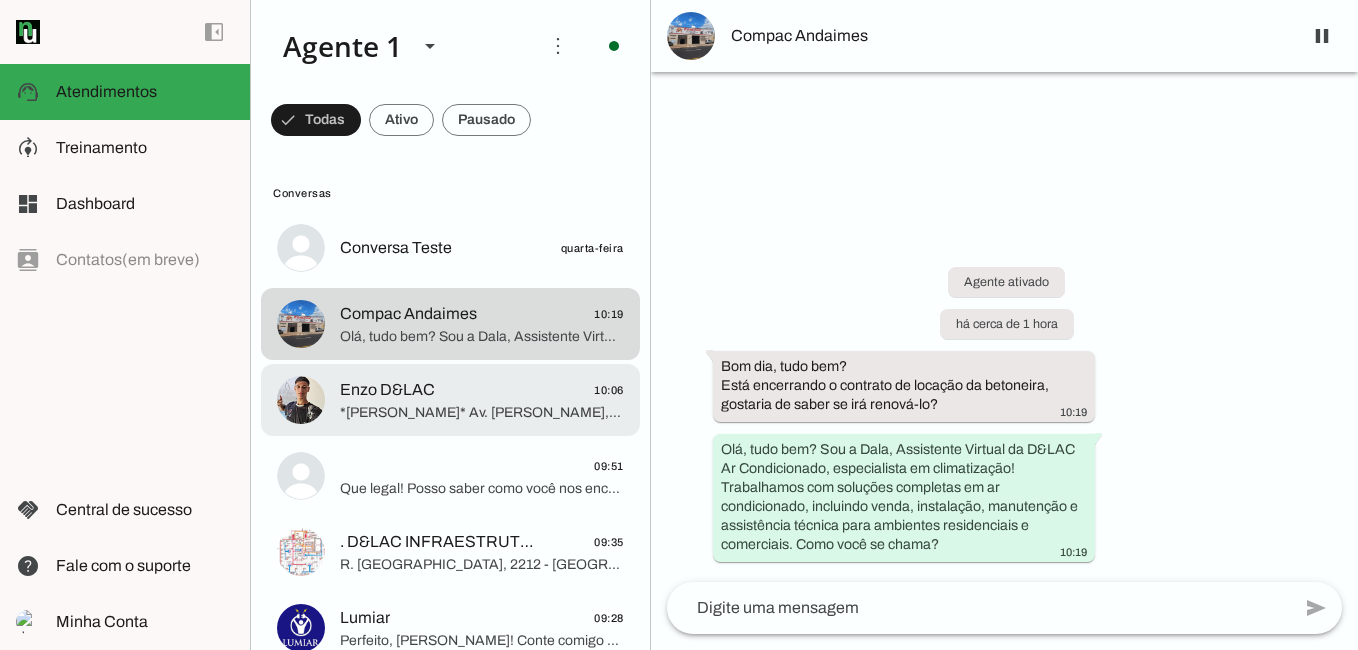 click on "Enzo D&LAC
10:06" 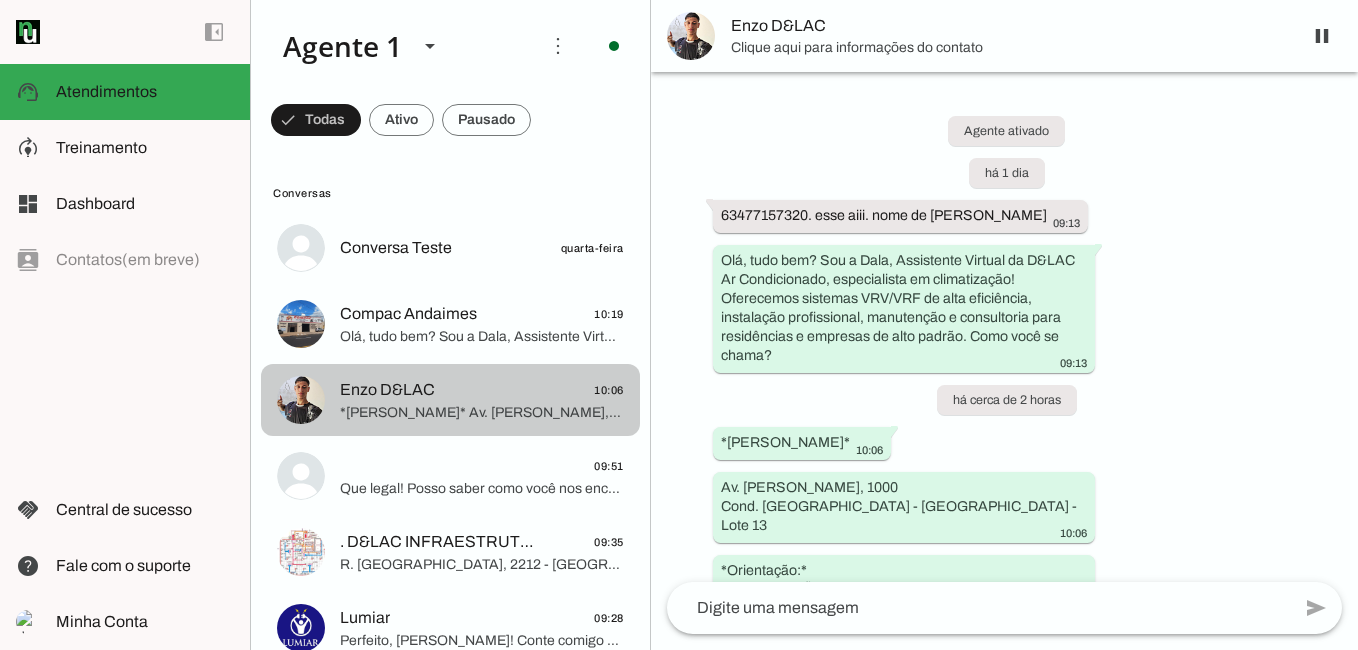 scroll, scrollTop: 187, scrollLeft: 0, axis: vertical 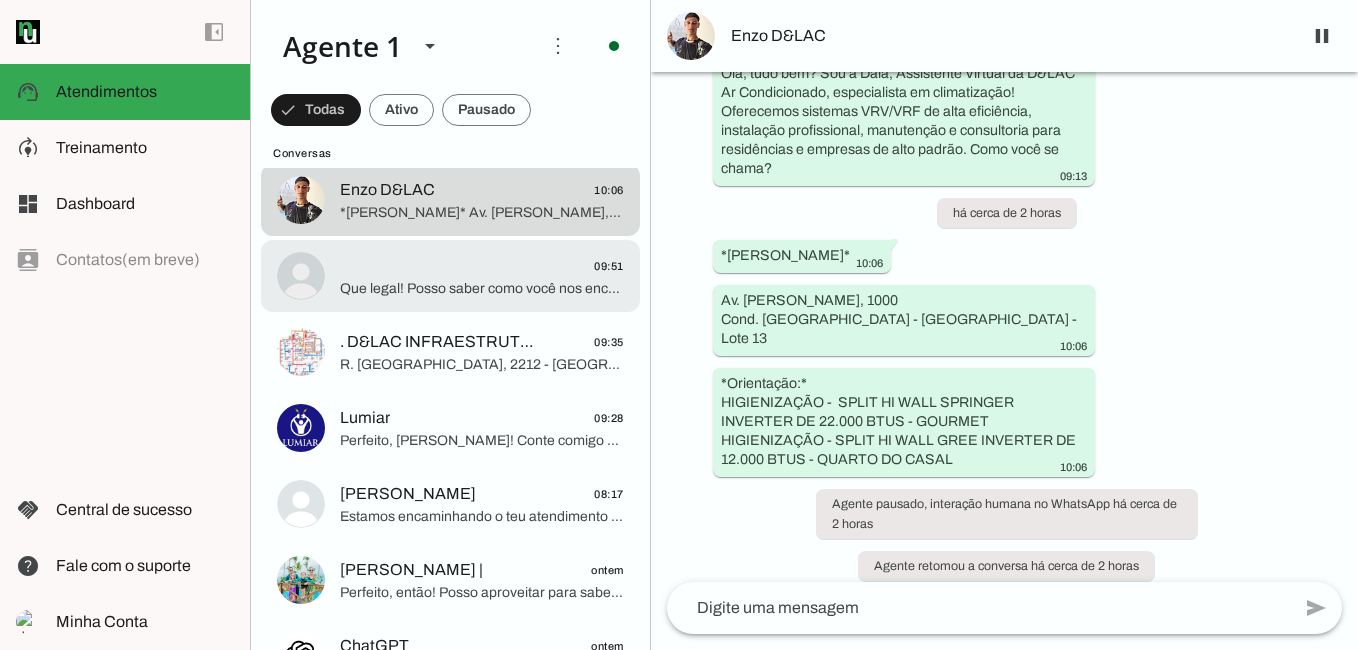 click on "09:51" 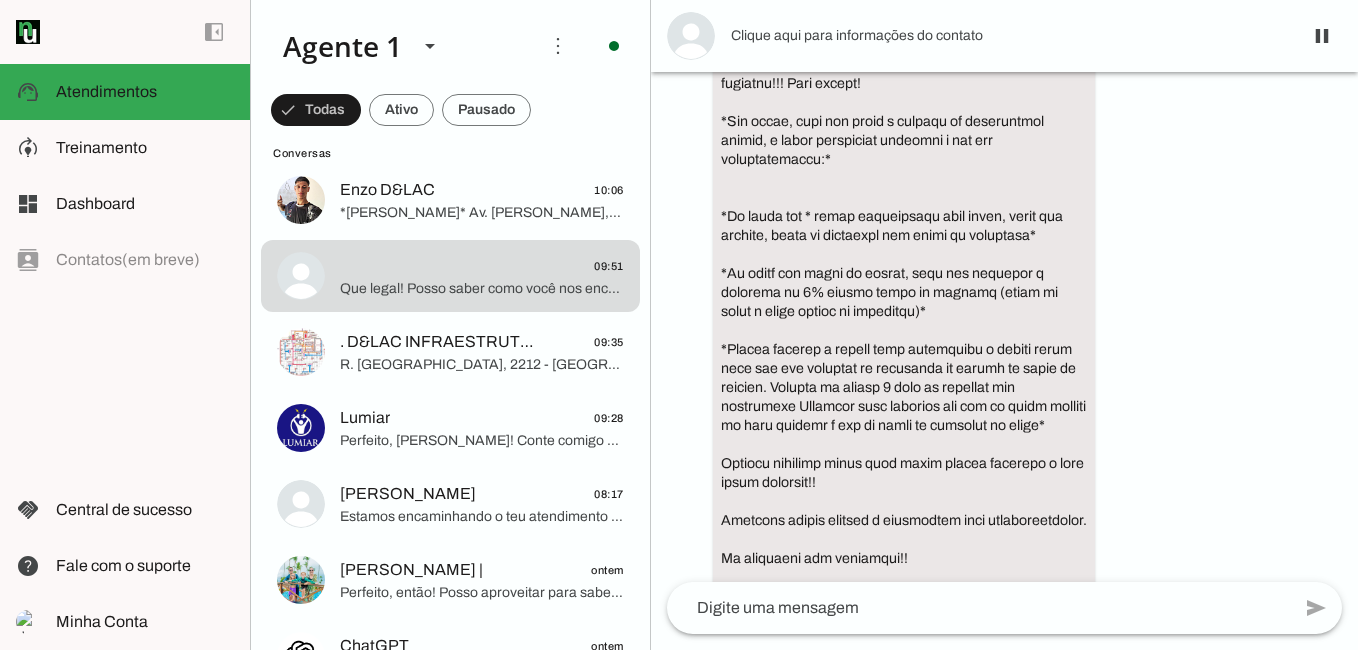 scroll, scrollTop: 669, scrollLeft: 0, axis: vertical 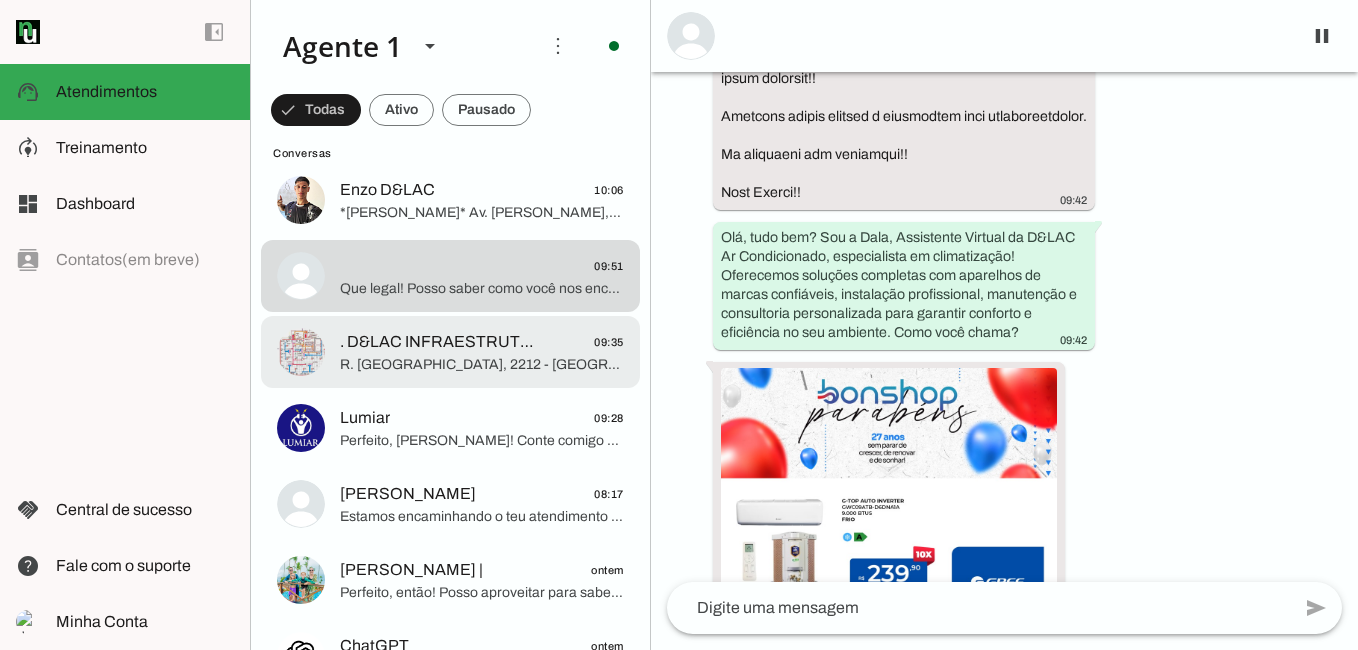 click on "R. [GEOGRAPHIC_DATA], 2212 - [GEOGRAPHIC_DATA]" 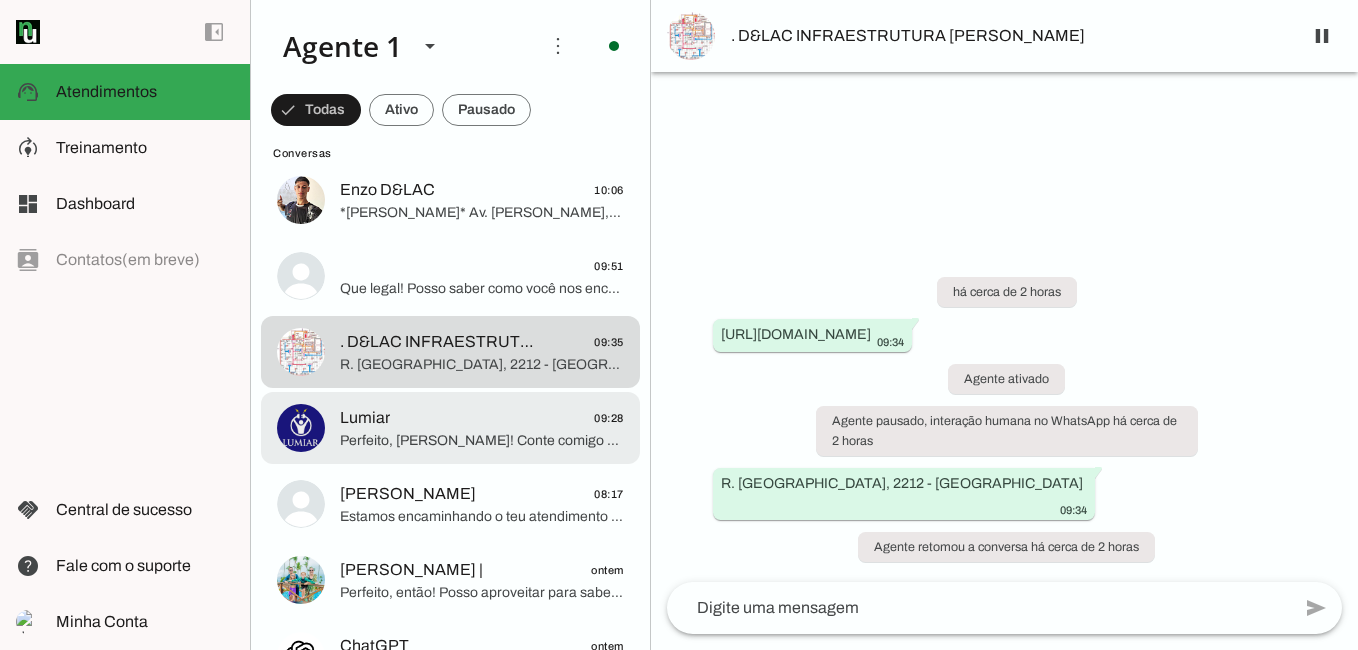click on "Perfeito, [PERSON_NAME]! Conte comigo para suporte em instalação, manutenção e qualquer dúvida sobre o equipamento. Posso saber como você nos encontrou? Google, site, Instagram, Facebook ou indicação?" 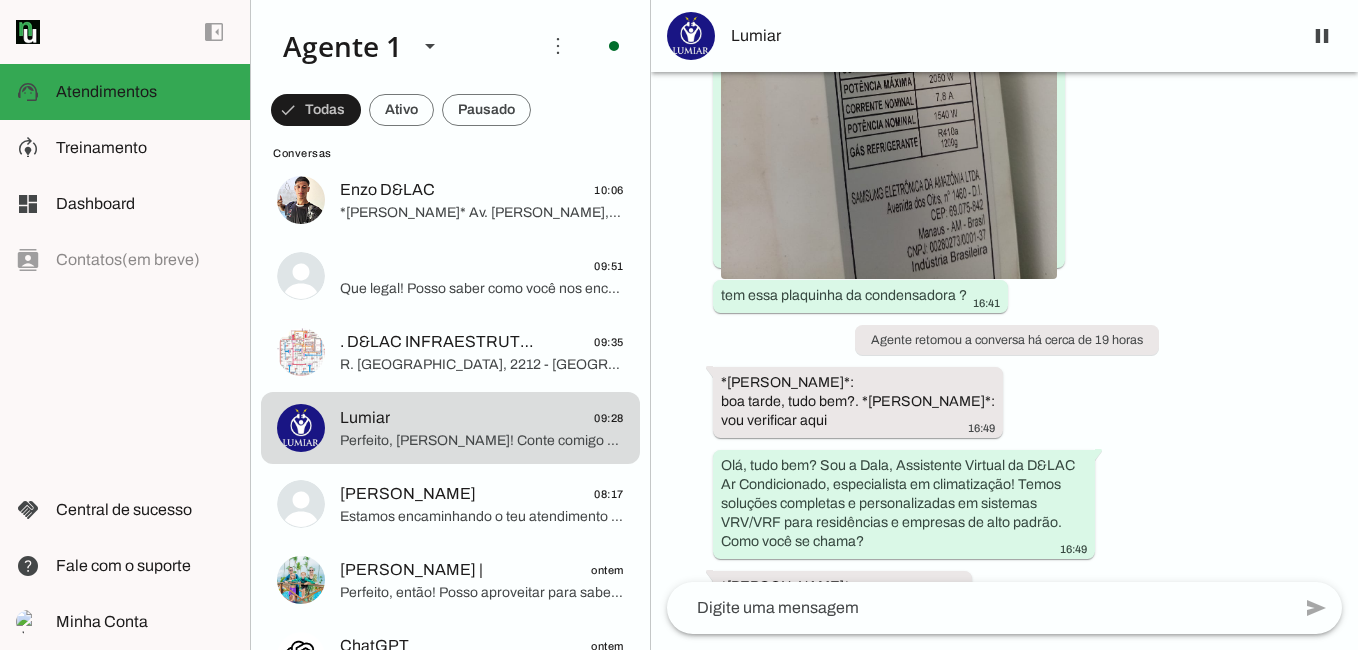 scroll, scrollTop: 1042, scrollLeft: 0, axis: vertical 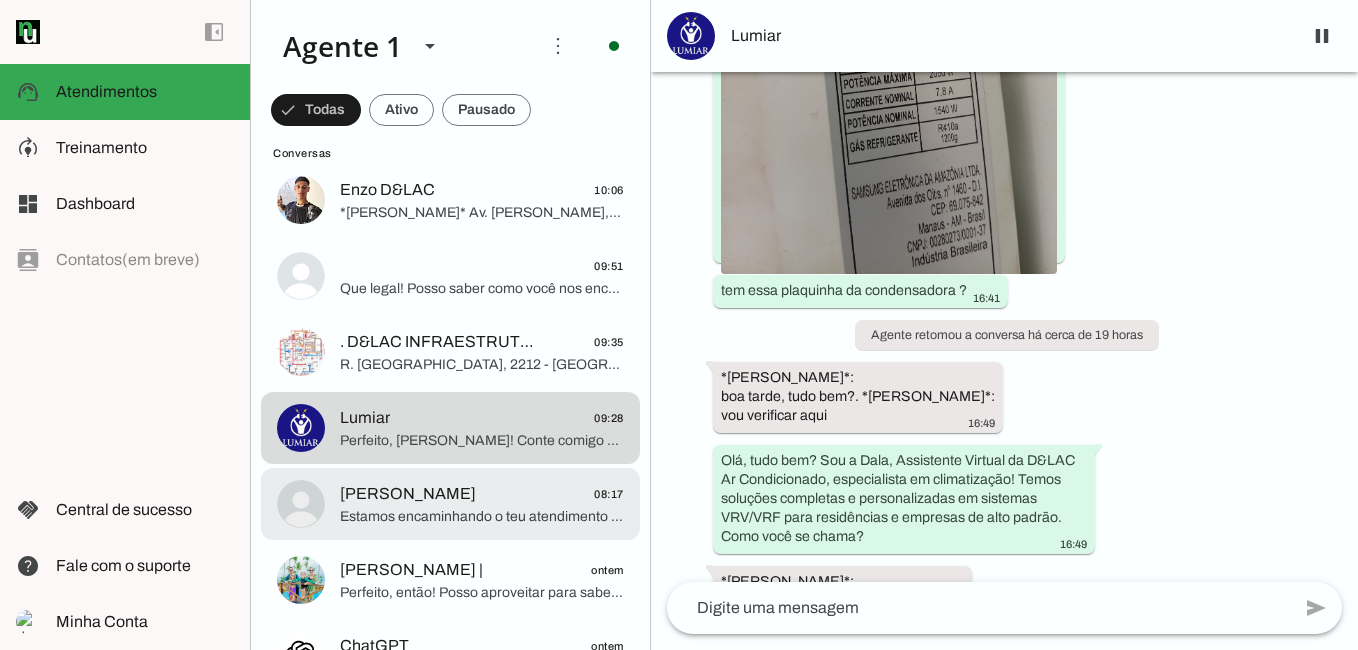 click on "[PERSON_NAME]" 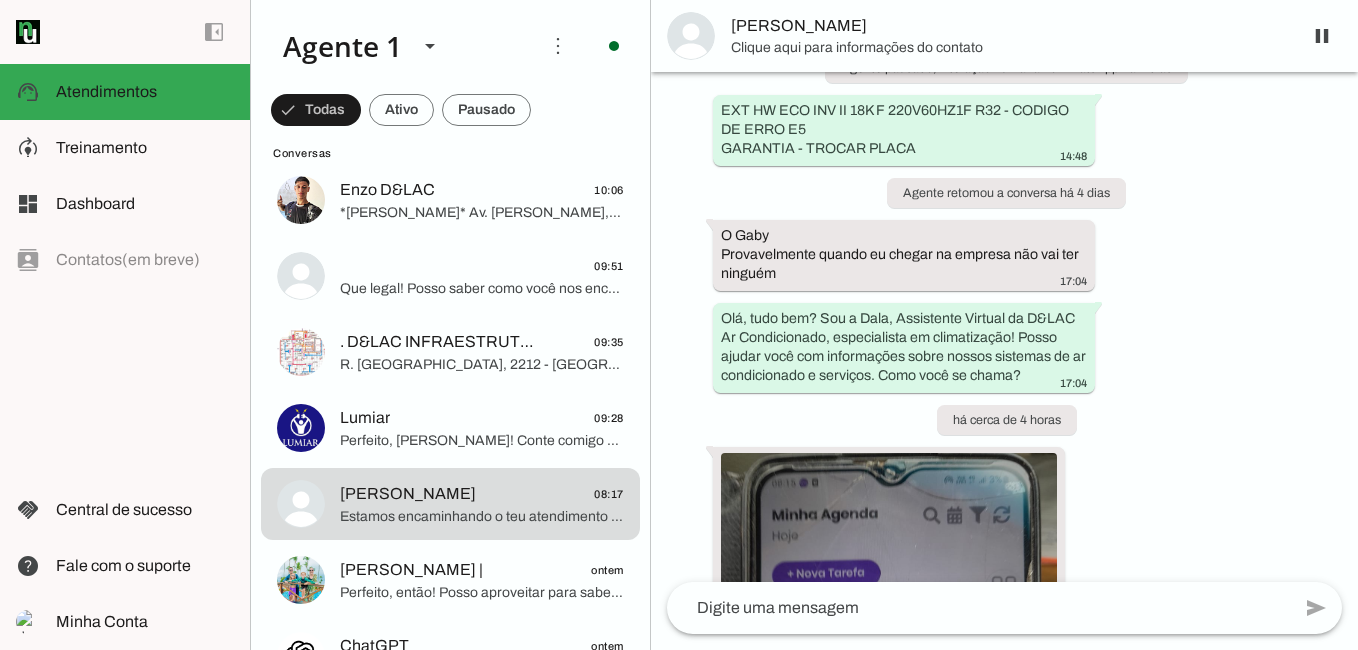 scroll, scrollTop: 0, scrollLeft: 0, axis: both 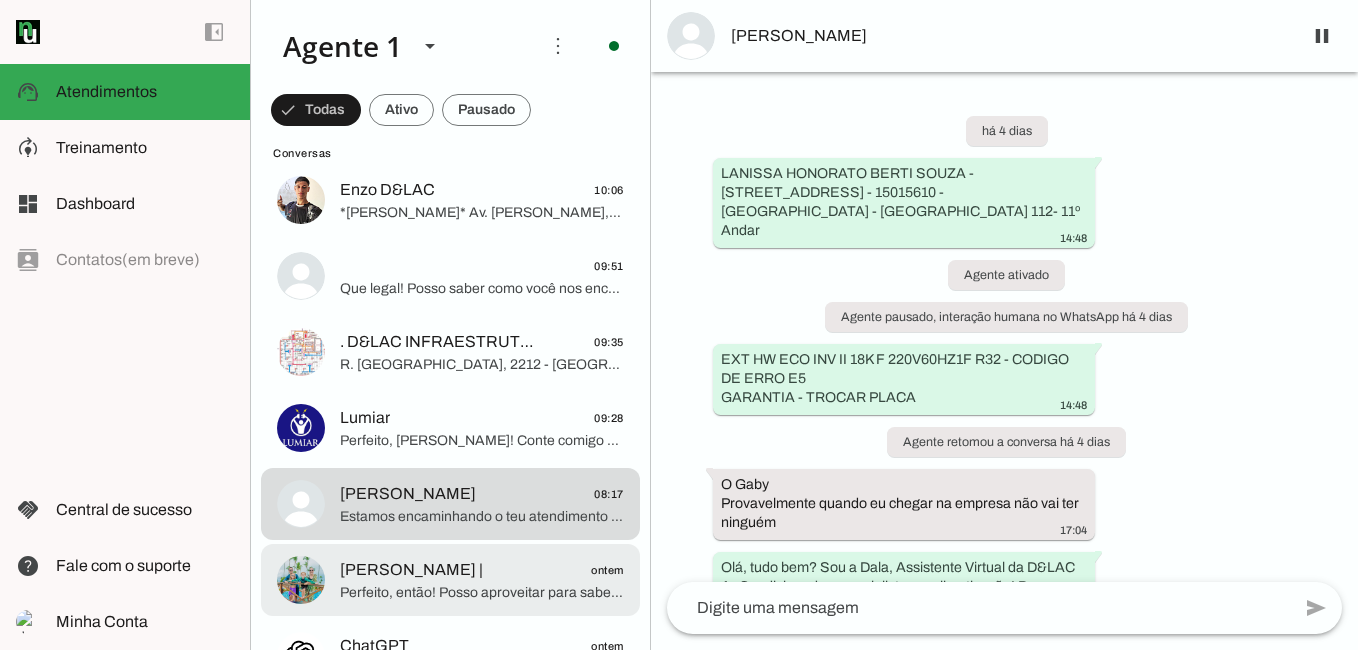 click on "[PERSON_NAME] |" 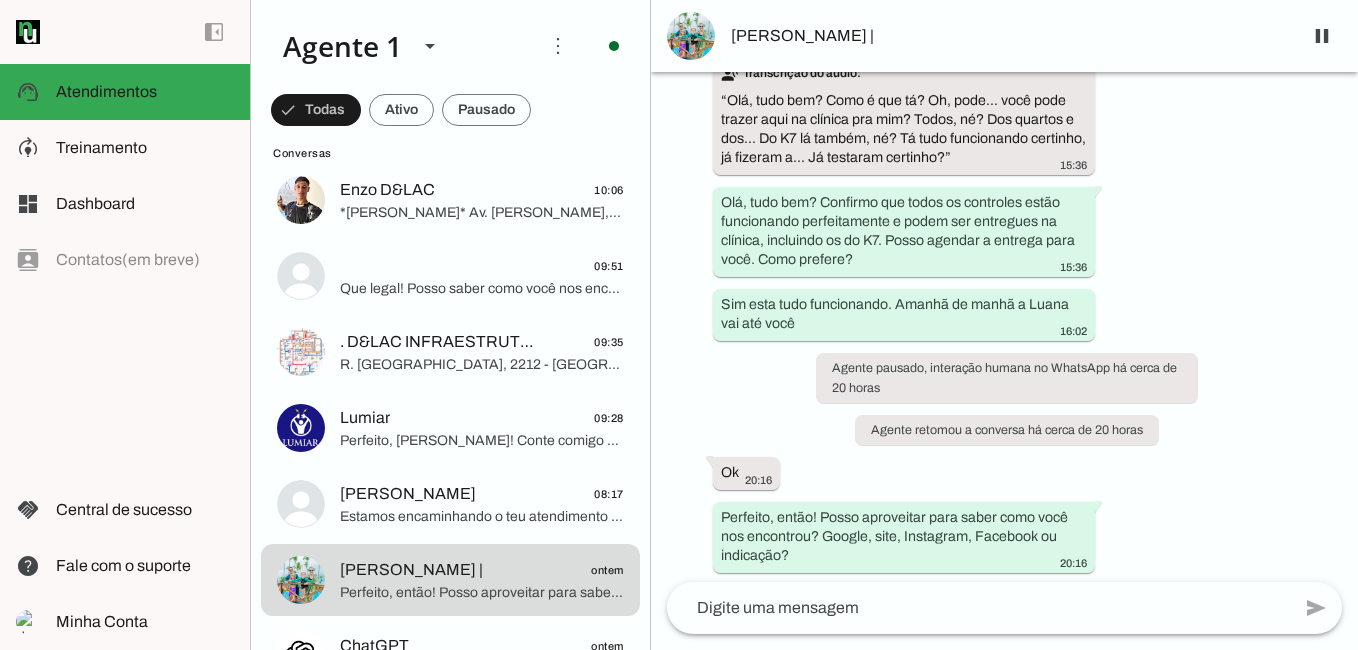 scroll, scrollTop: 411, scrollLeft: 0, axis: vertical 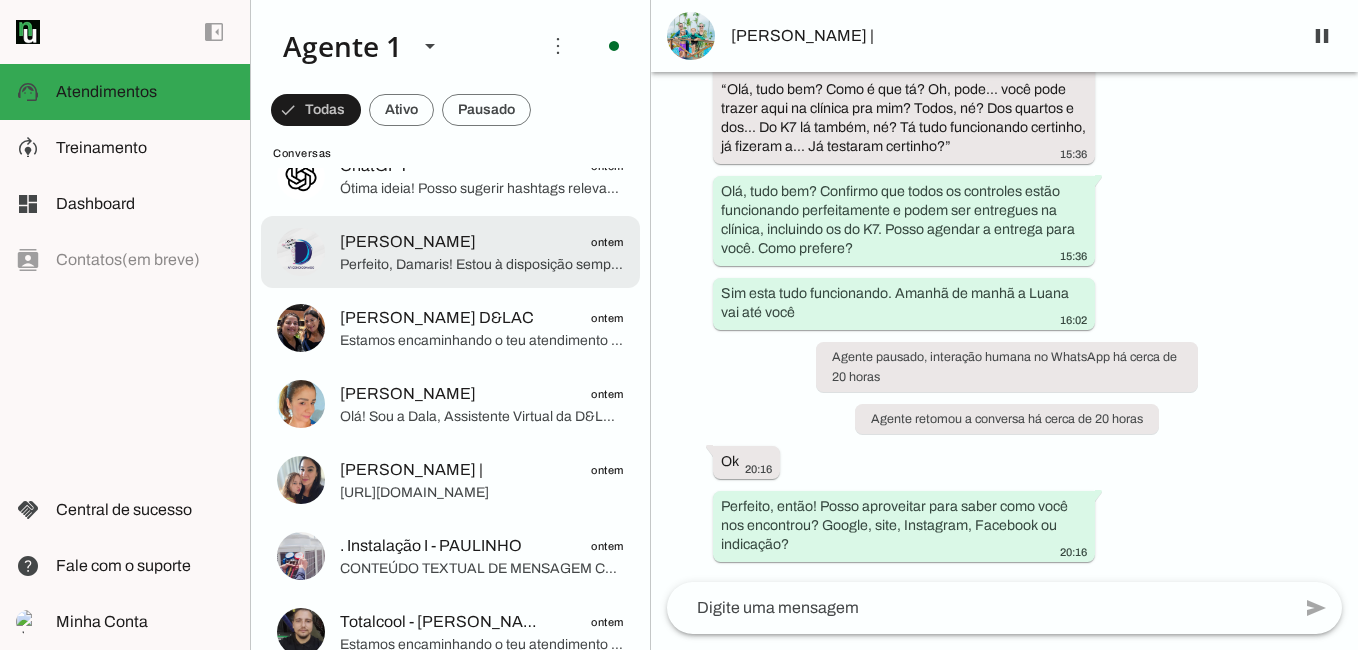 click on "Perfeito, Damaris! Estou à disposição sempre que precisar de informações sobre ar condicionado. Tenha um ótimo atendimento com a Rô!" 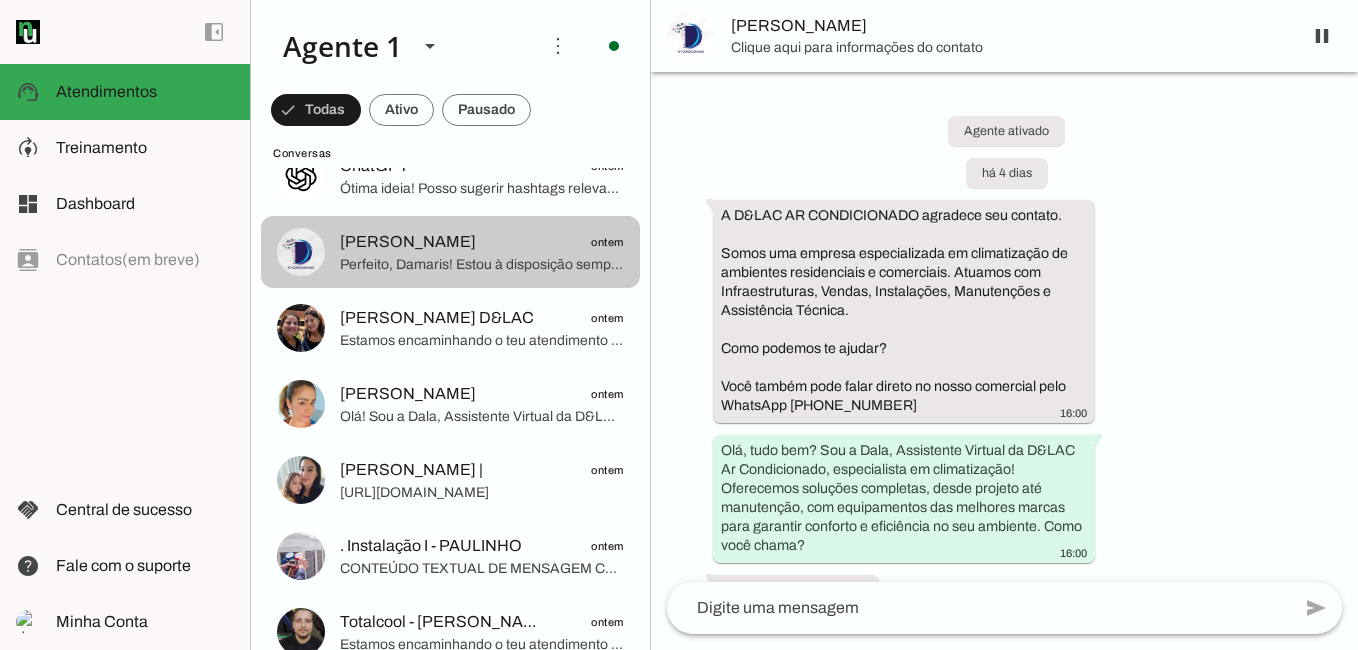 scroll, scrollTop: 1475, scrollLeft: 0, axis: vertical 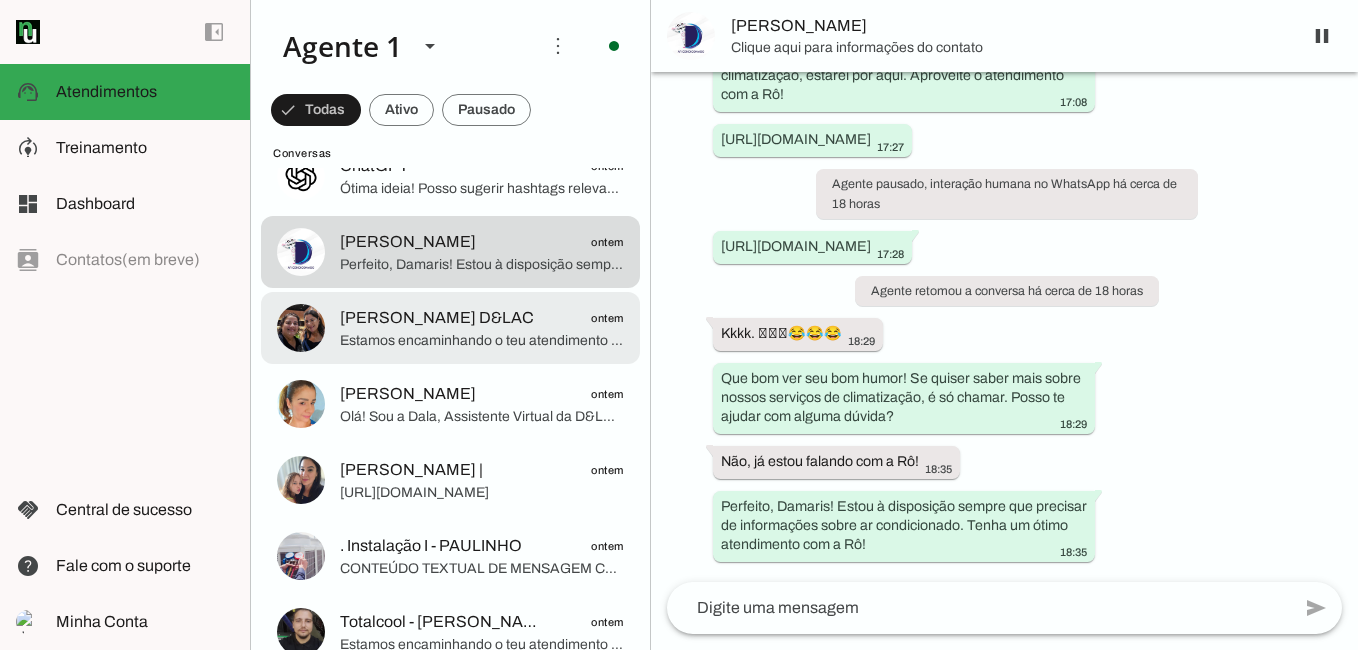 click on "Estamos encaminhando o teu atendimento para nossa equipe, só um momento por gentileza." 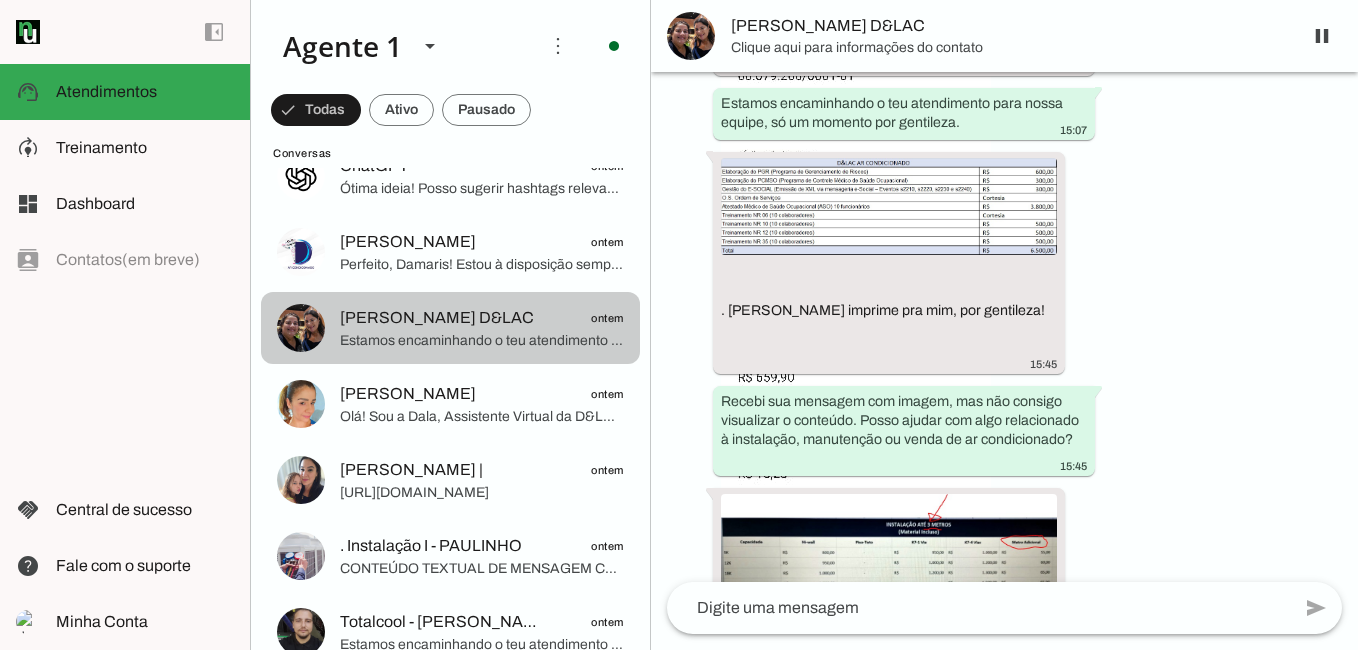 scroll, scrollTop: 2387, scrollLeft: 0, axis: vertical 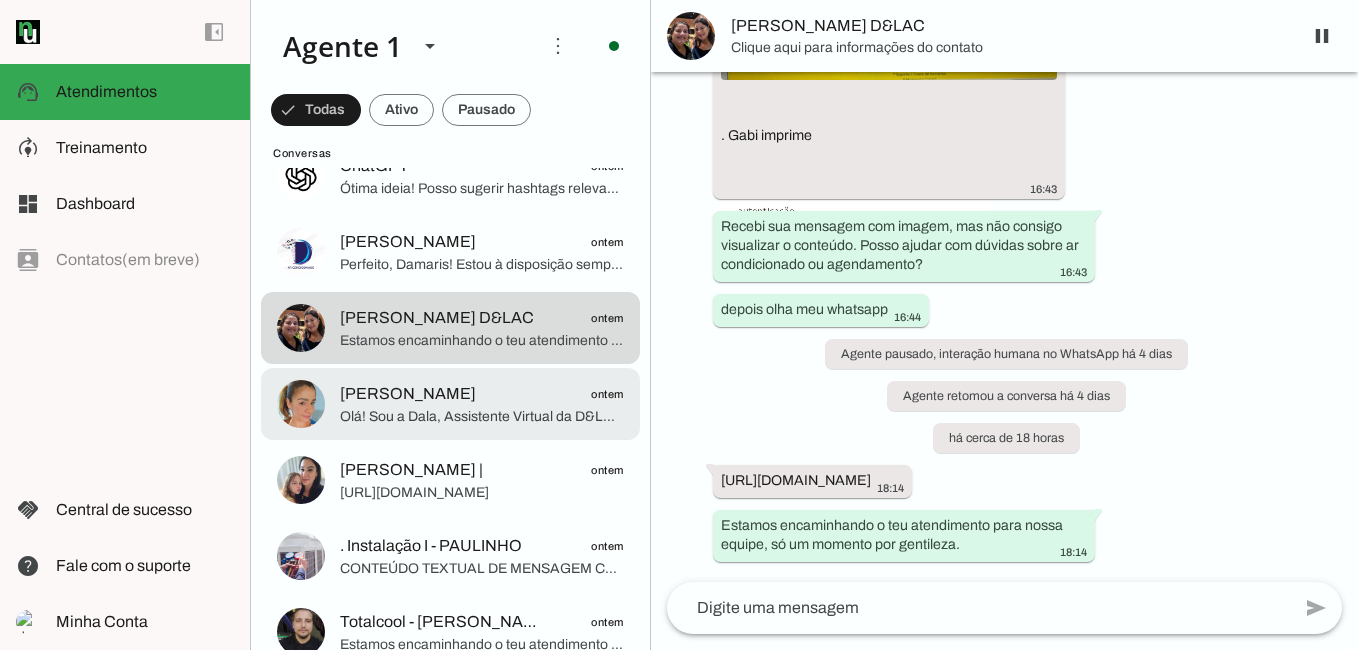 click on "Olá! Sou a Dala, Assistente Virtual da D&LAC Ar Condicionado, especialista em climatização. Oferecemos venda e instalação personalizadas de aparelhos de ar condicionado, com consultoria detalhada para garantir conforto e eficiência no seu ambiente. Como você se chama?" 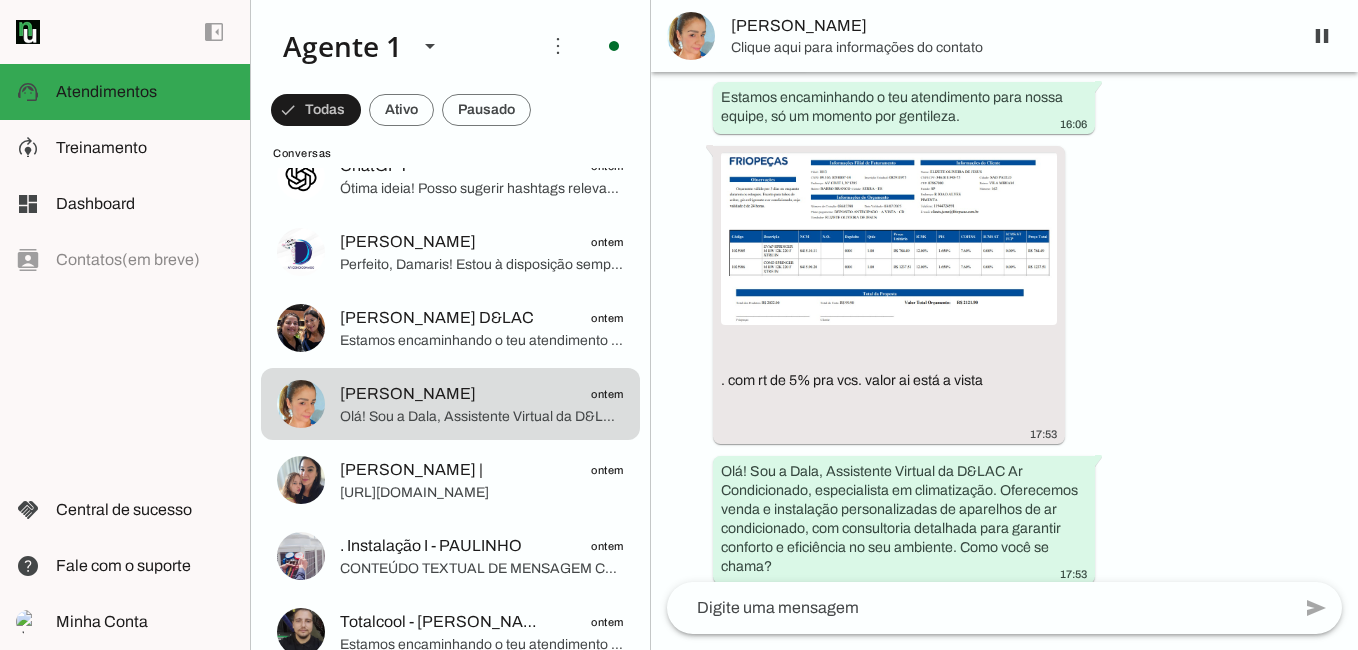 scroll, scrollTop: 932, scrollLeft: 0, axis: vertical 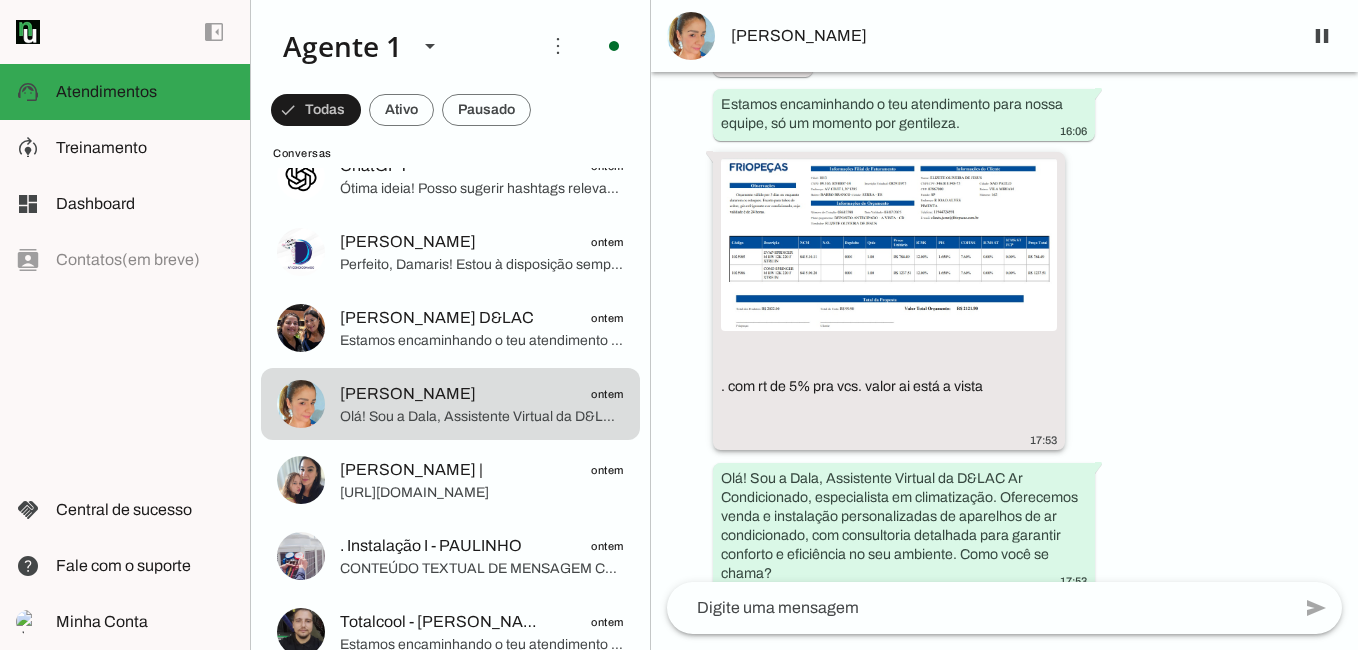 click 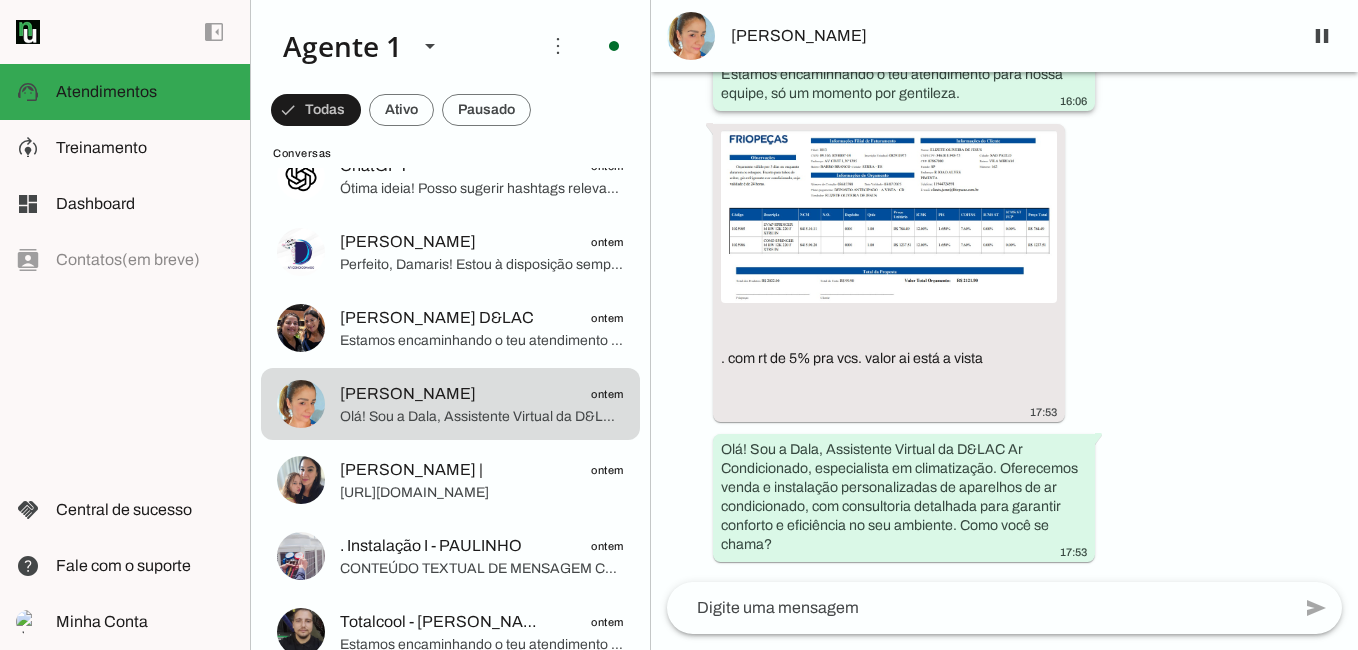 scroll, scrollTop: 1132, scrollLeft: 0, axis: vertical 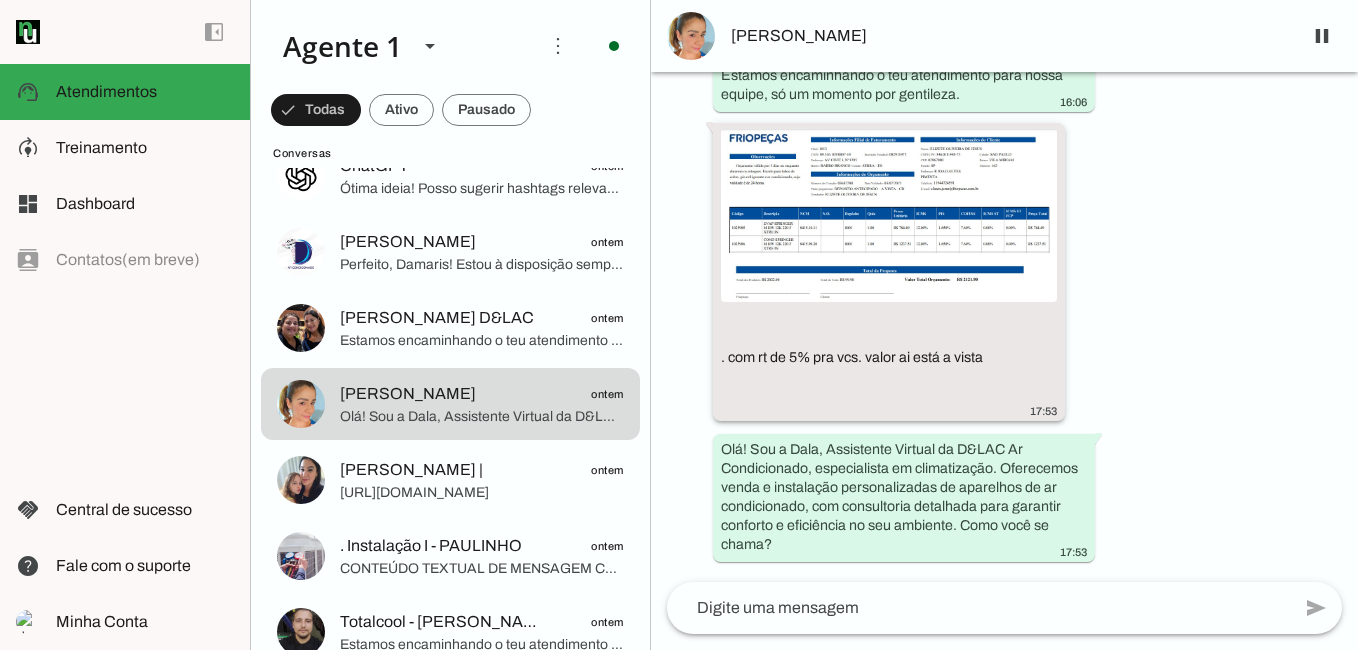 click 